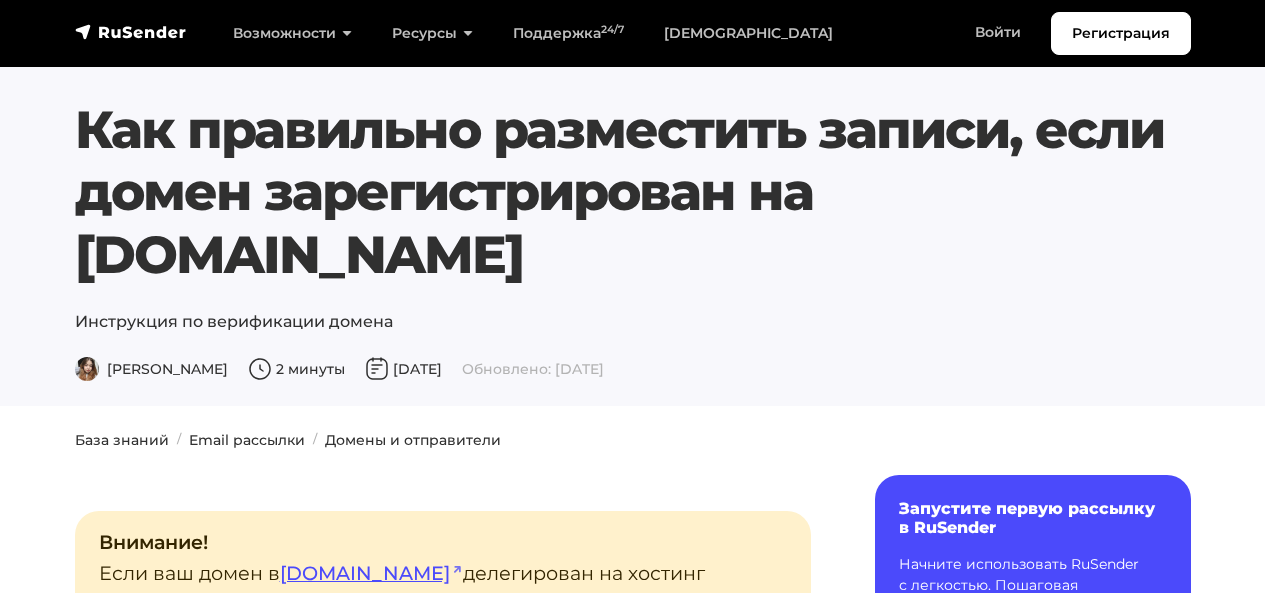 scroll, scrollTop: 1593, scrollLeft: 0, axis: vertical 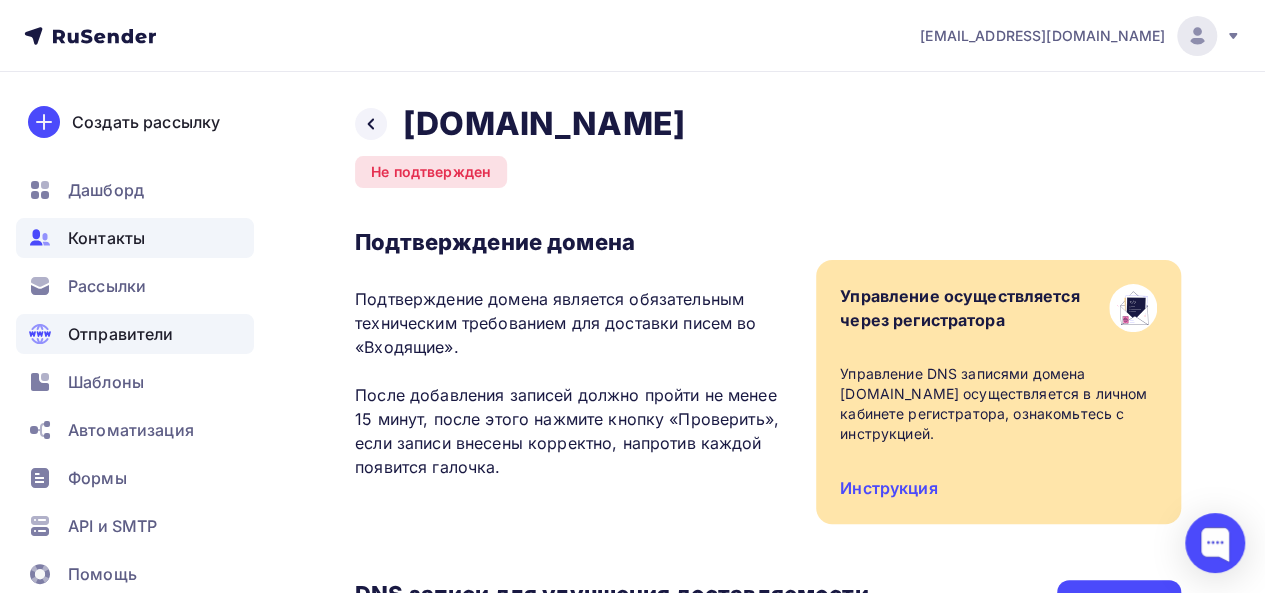 click on "Контакты" at bounding box center (135, 238) 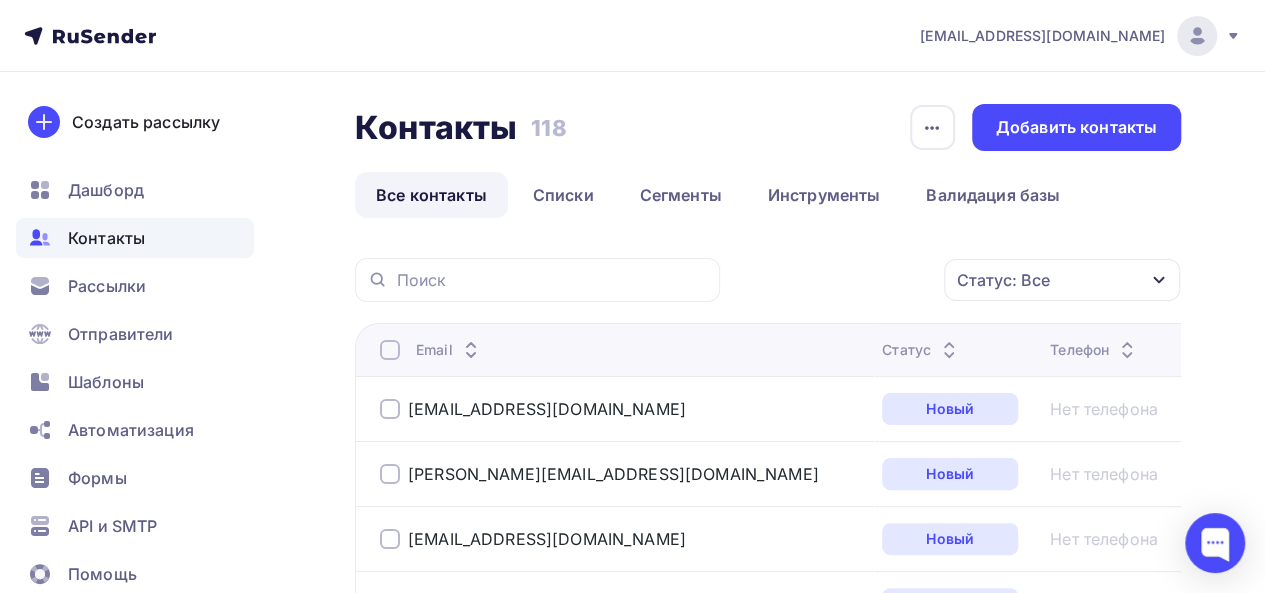 scroll, scrollTop: 80, scrollLeft: 0, axis: vertical 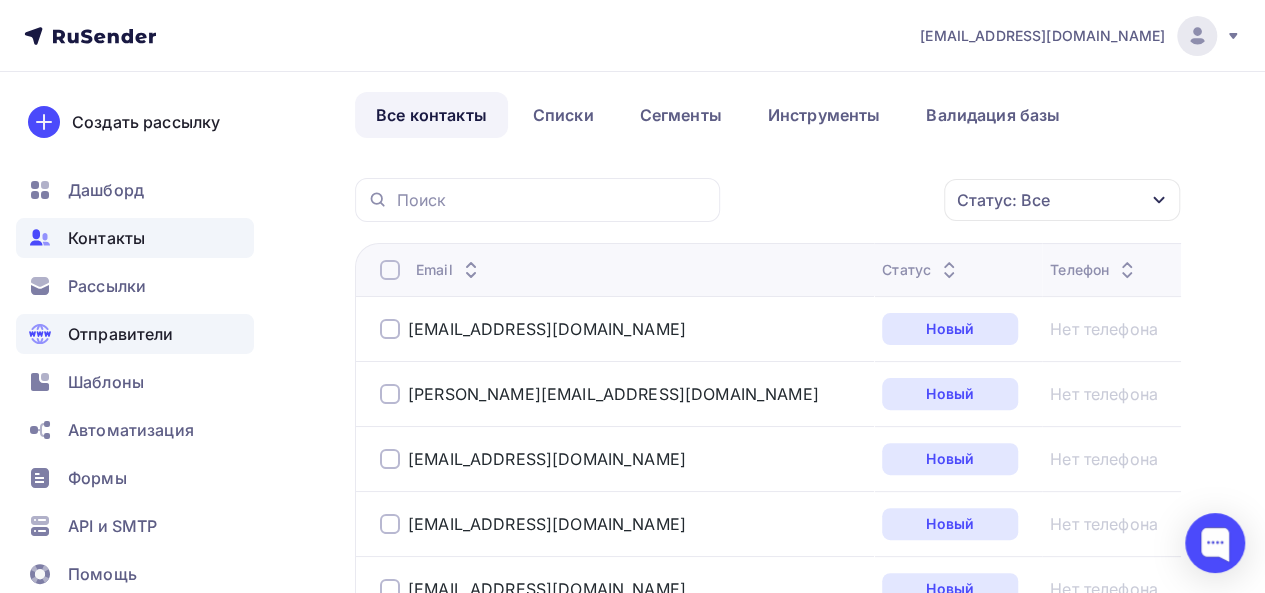 click on "Отправители" at bounding box center [121, 334] 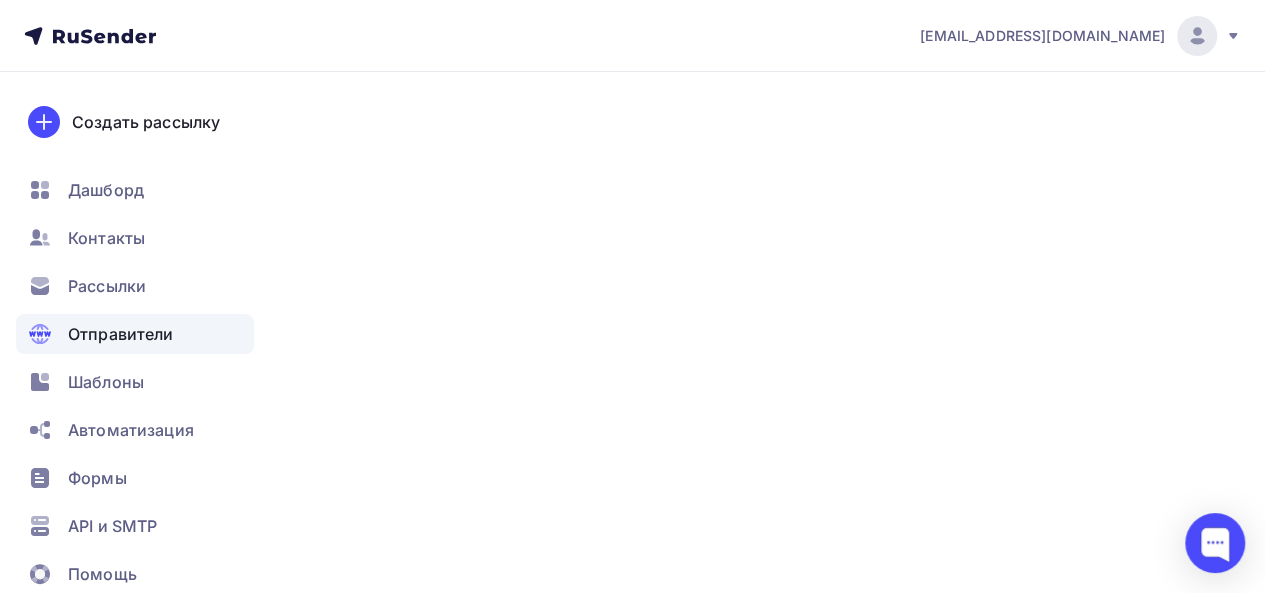 scroll, scrollTop: 0, scrollLeft: 0, axis: both 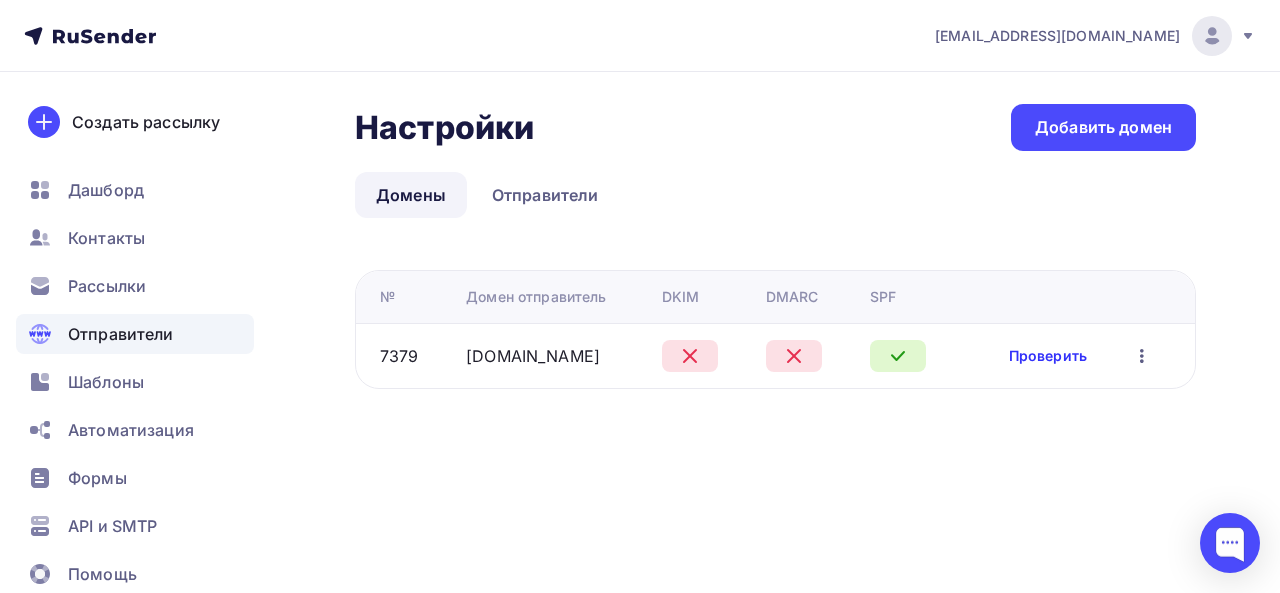 click on "Проверить" at bounding box center [1048, 356] 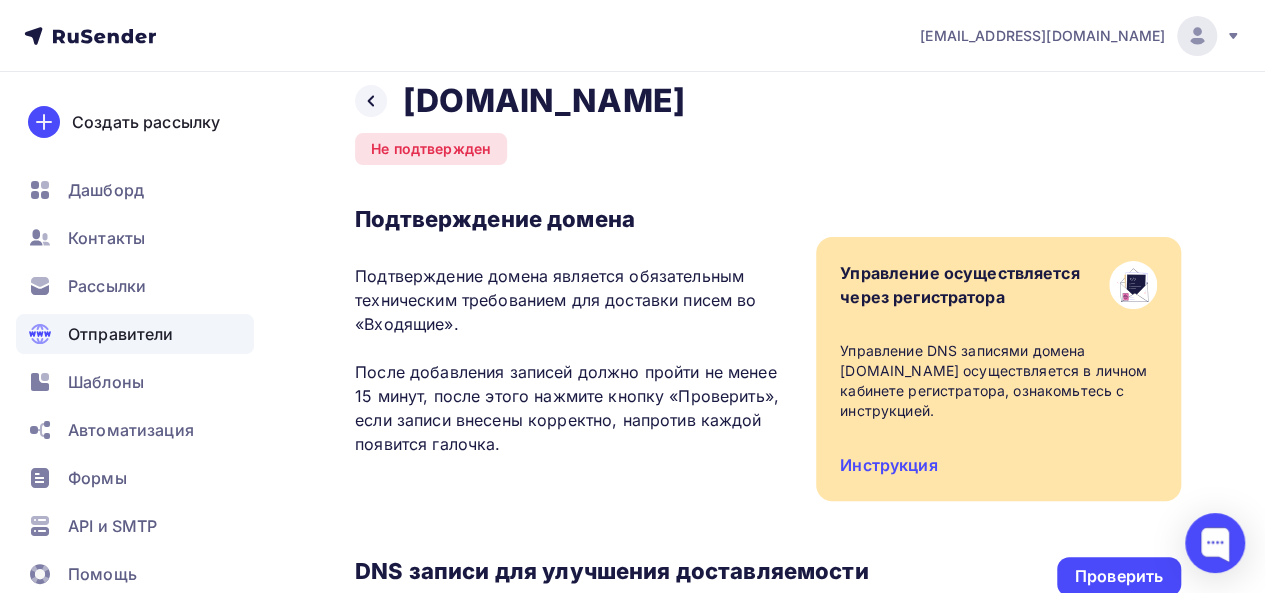 scroll, scrollTop: 21, scrollLeft: 0, axis: vertical 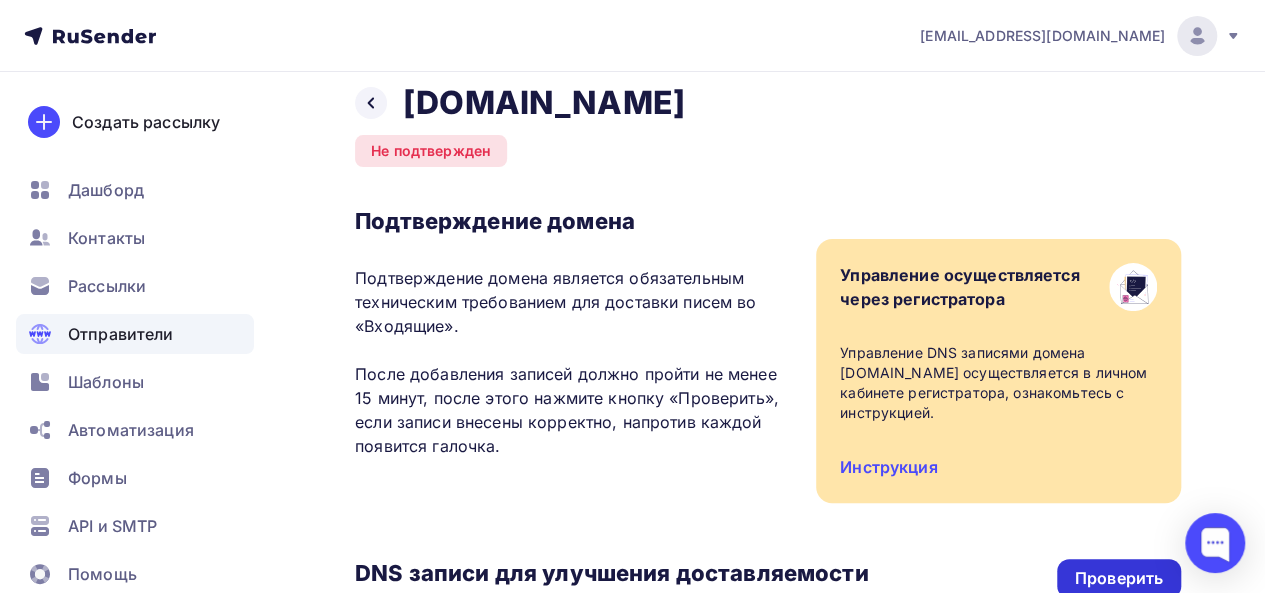click on "Проверить" at bounding box center (1119, 578) 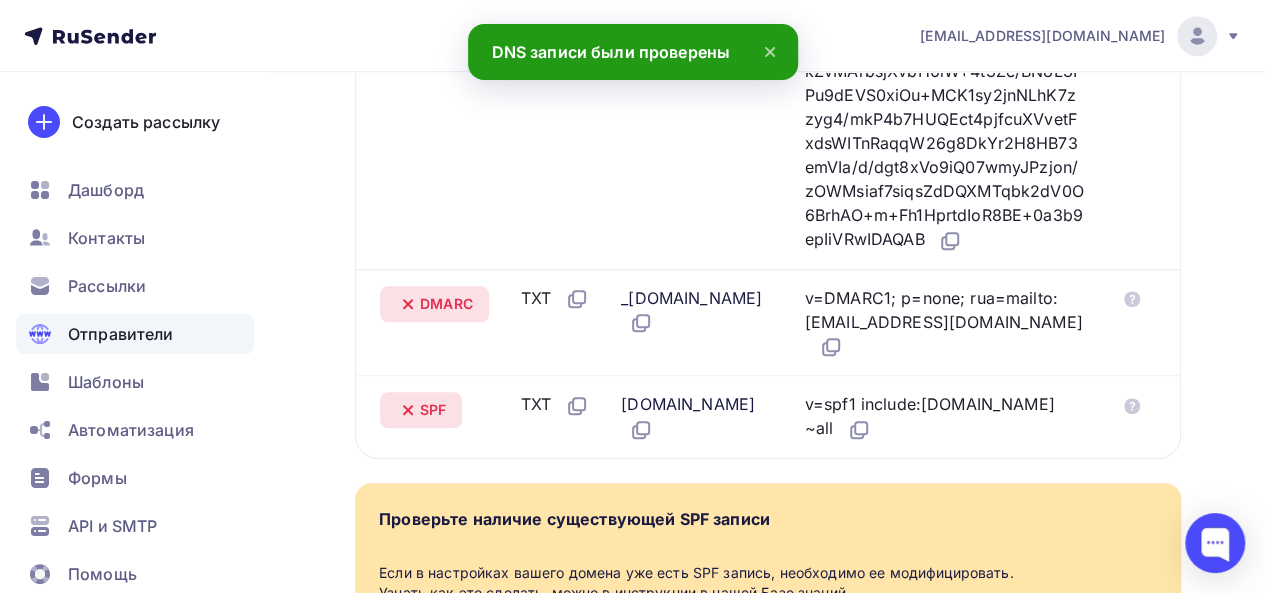 scroll, scrollTop: 826, scrollLeft: 0, axis: vertical 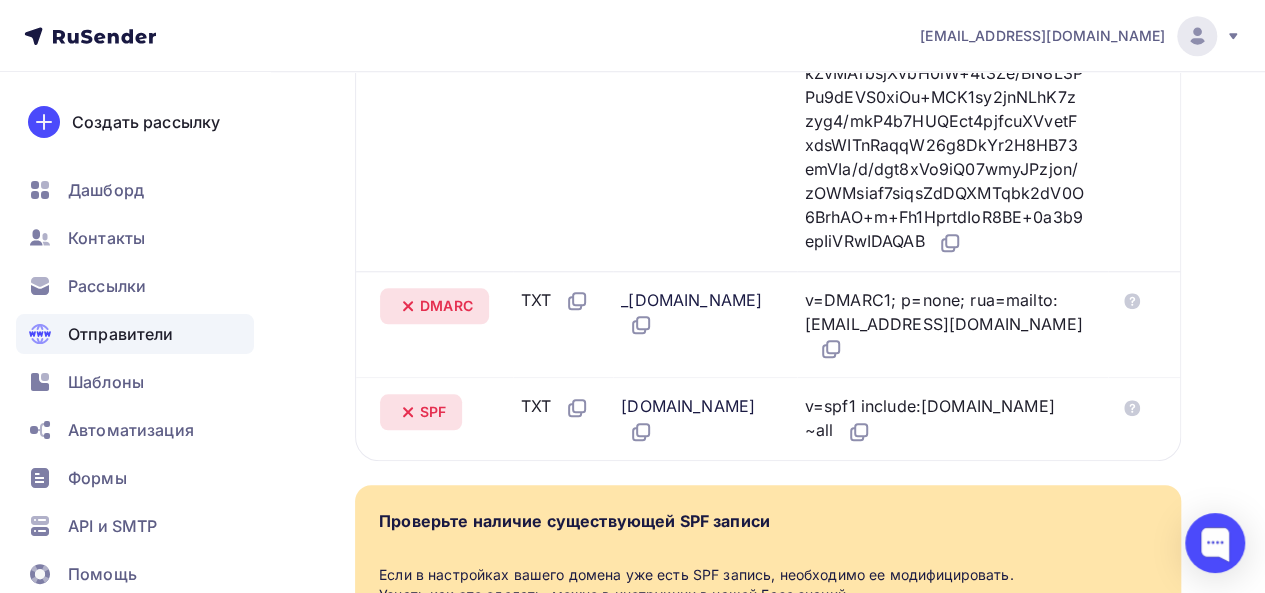 click on "Дашборд
Контакты
Рассылки
Отправители
Шаблоны
Автоматизация
Формы
API и SMTP
Помощь" at bounding box center [135, 387] 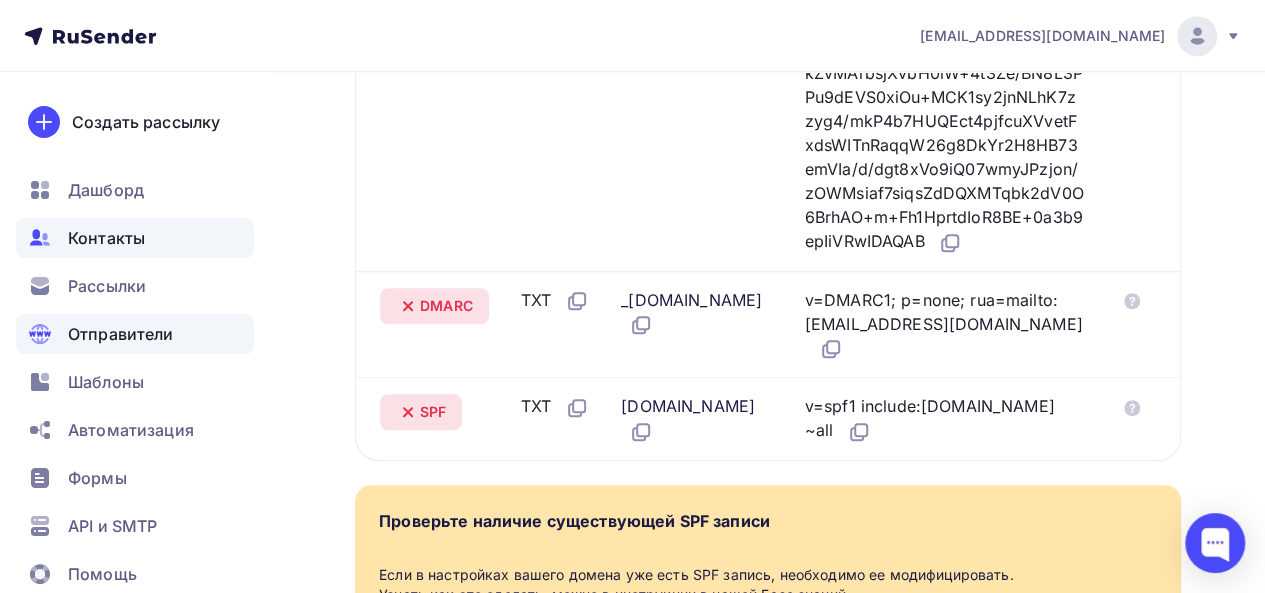 click on "Контакты" at bounding box center (135, 238) 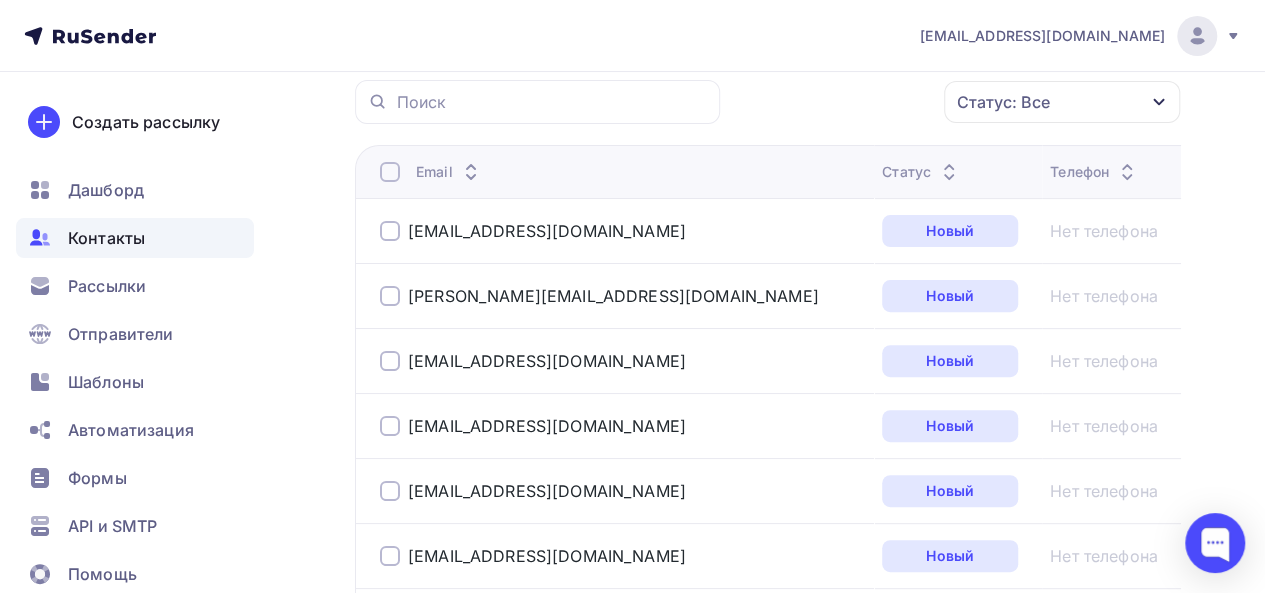 scroll, scrollTop: 180, scrollLeft: 0, axis: vertical 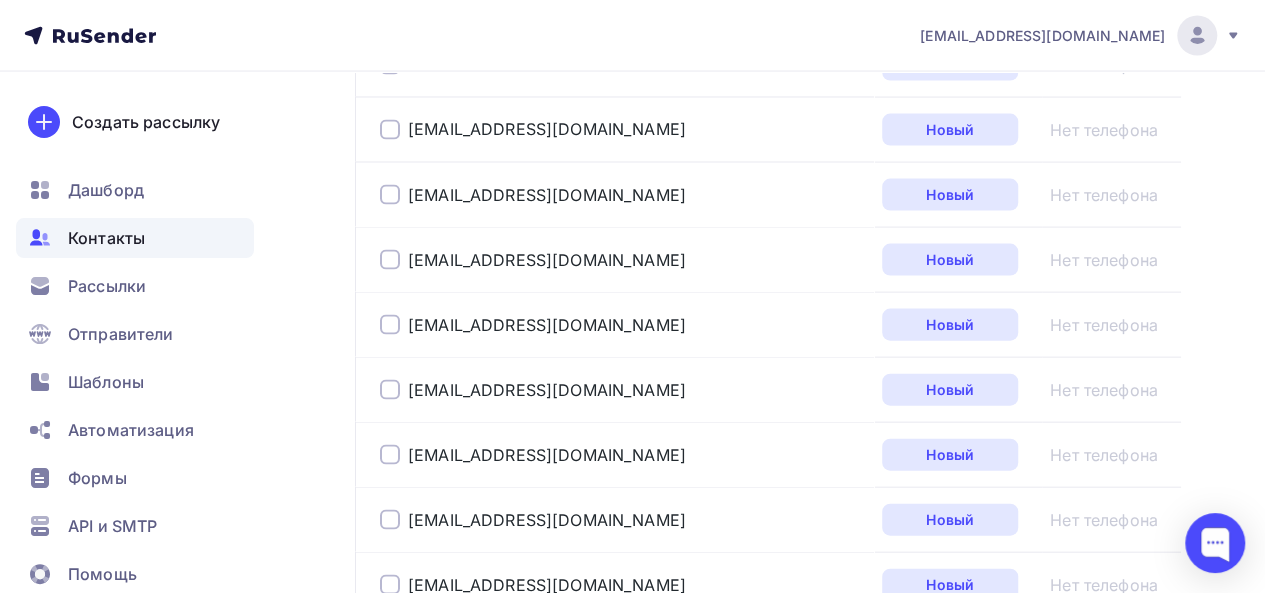 click at bounding box center [390, 325] 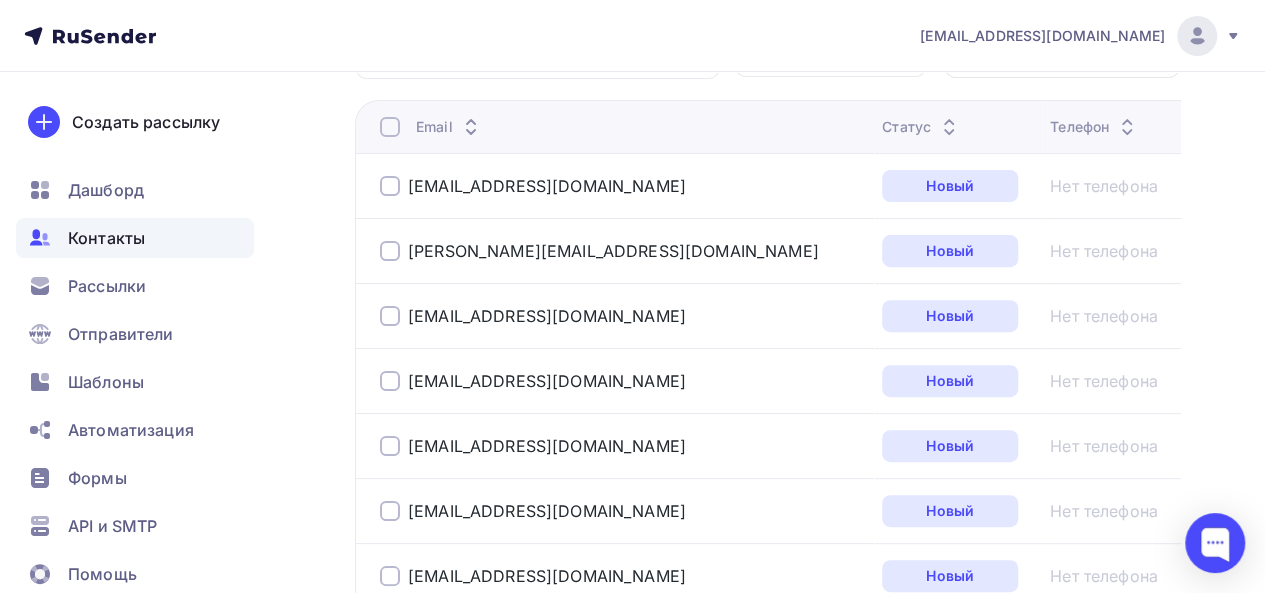 scroll, scrollTop: 0, scrollLeft: 0, axis: both 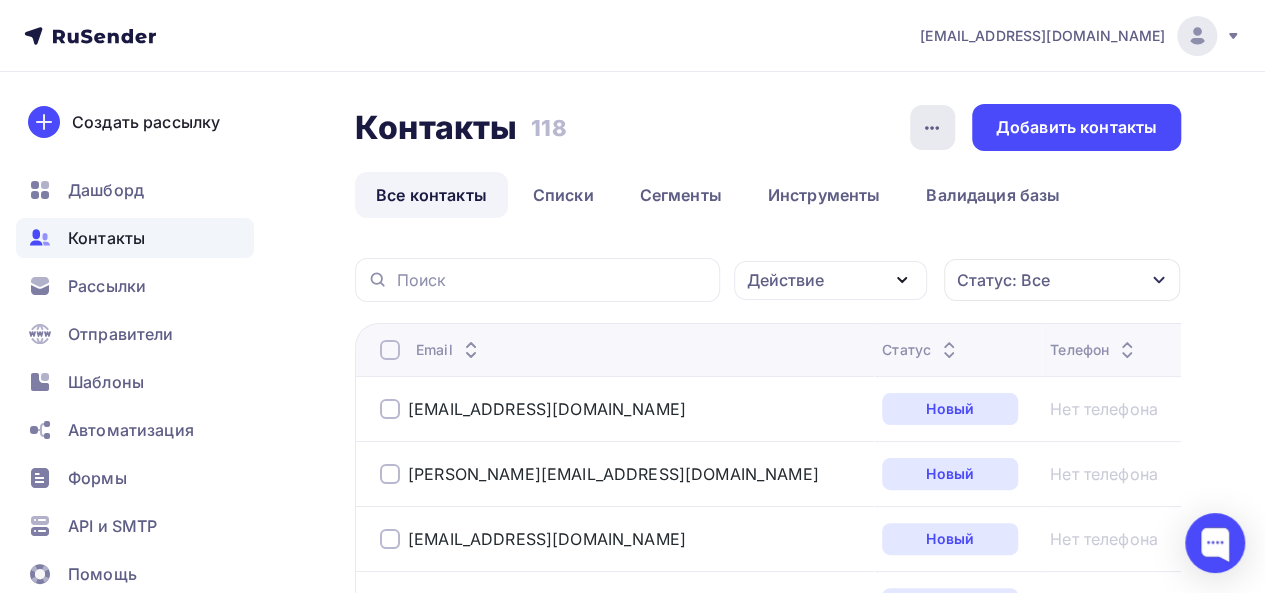click at bounding box center [932, 127] 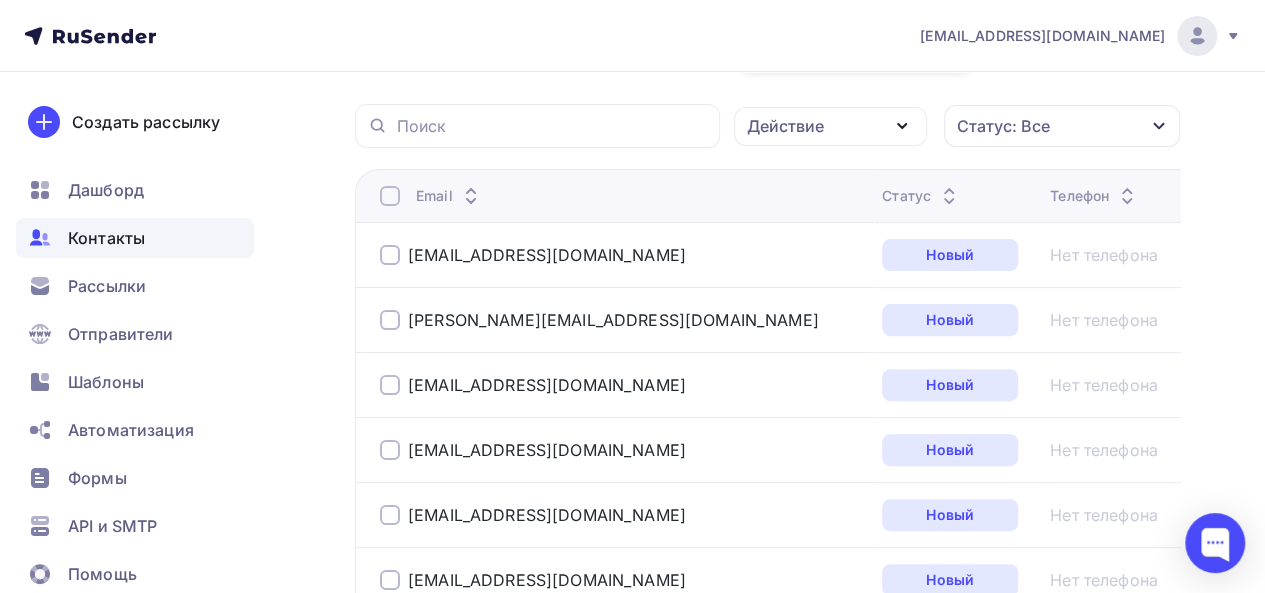 scroll, scrollTop: 0, scrollLeft: 0, axis: both 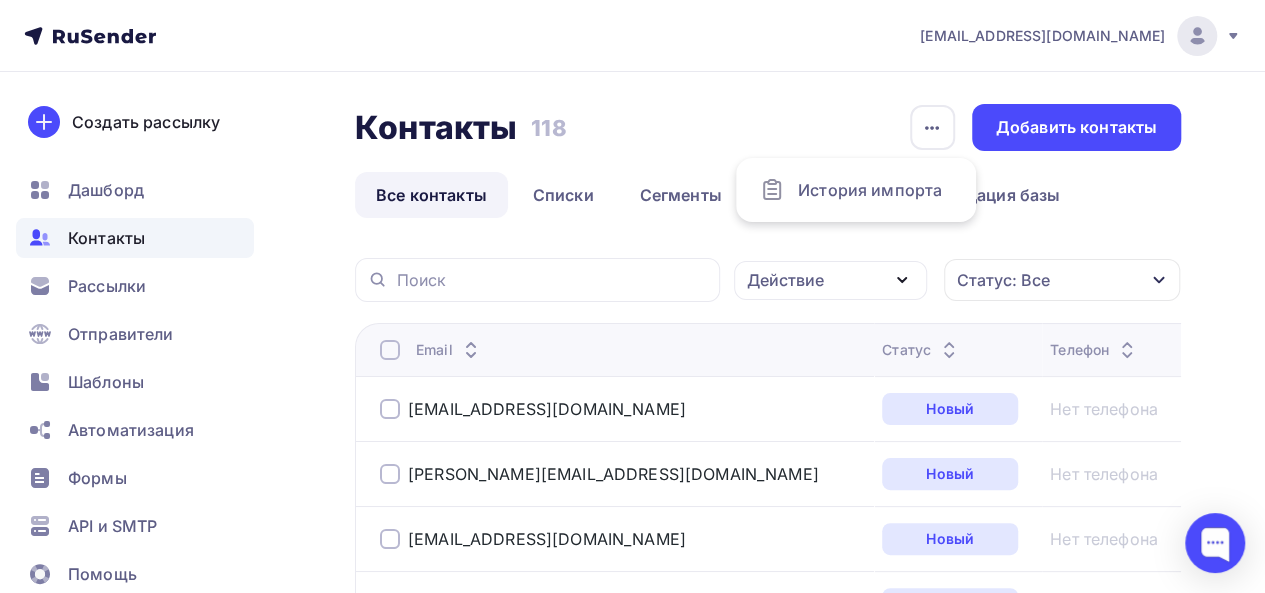 click 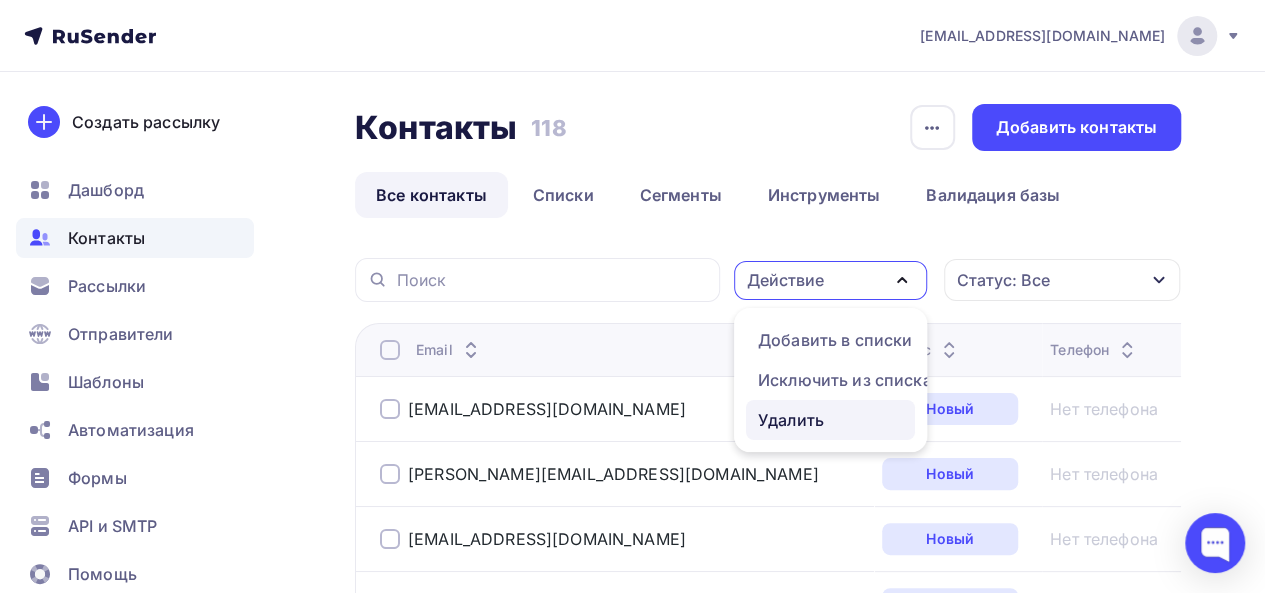 click on "Удалить" at bounding box center [830, 420] 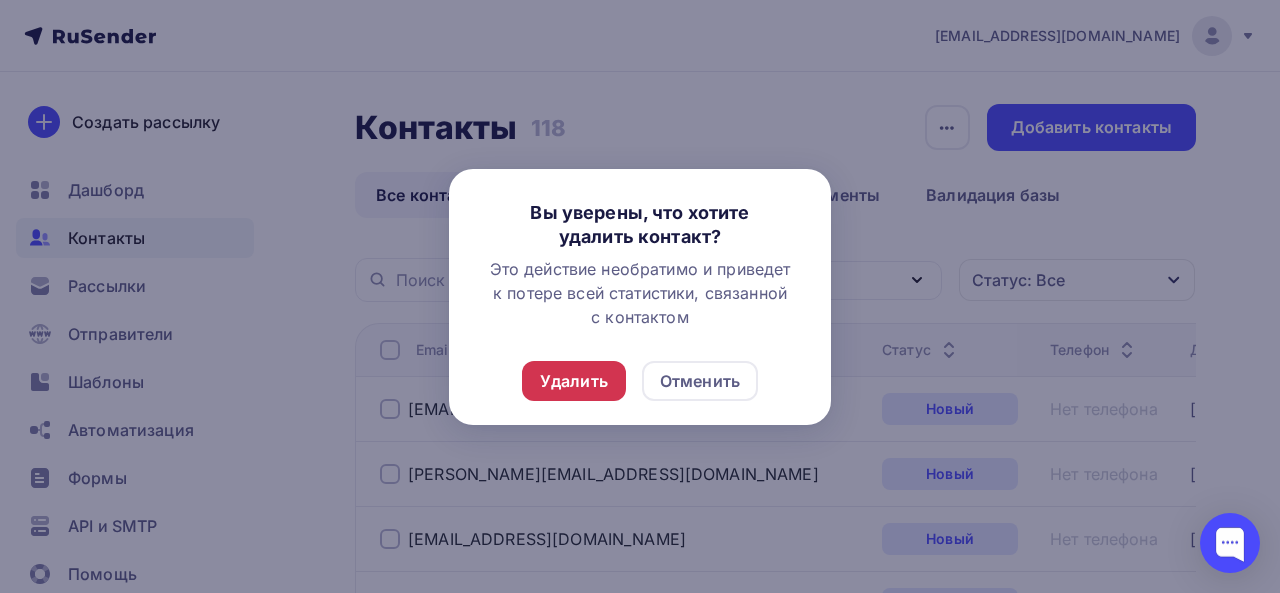 click on "Удалить" at bounding box center (574, 381) 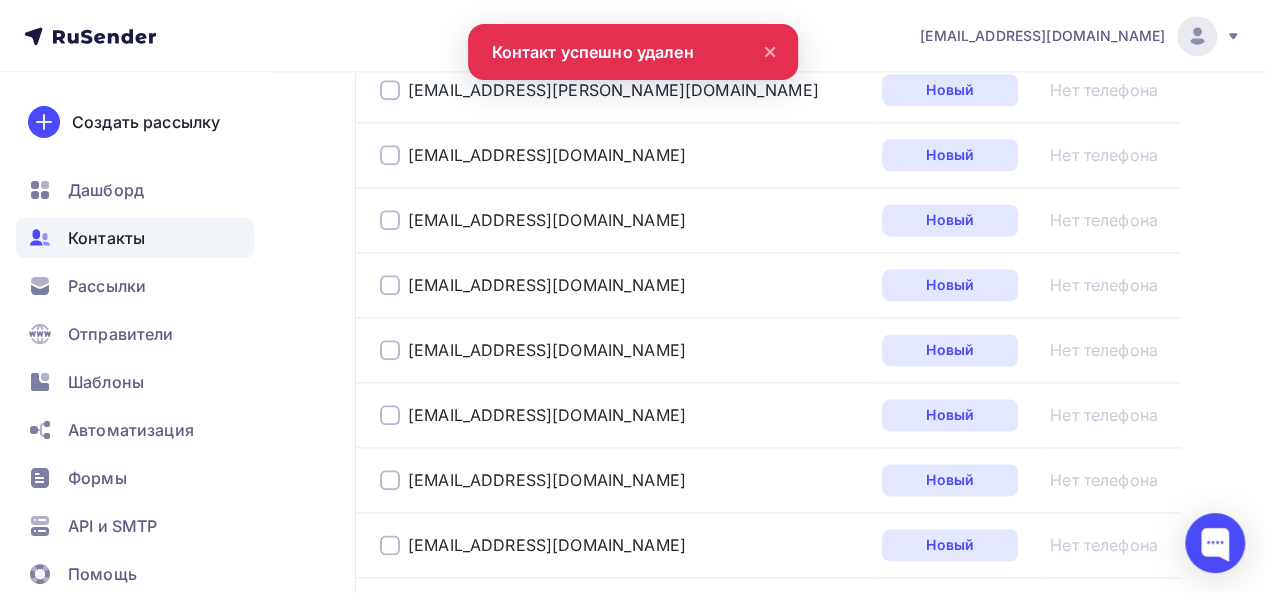 scroll, scrollTop: 1244, scrollLeft: 0, axis: vertical 